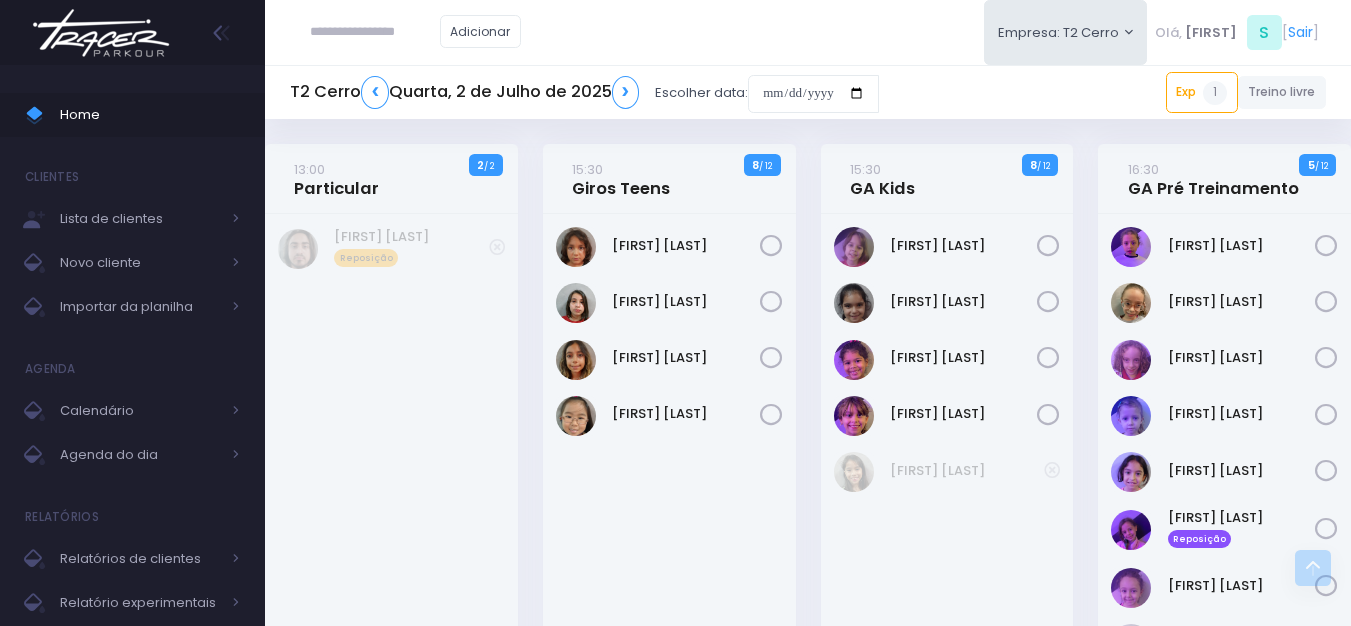 scroll, scrollTop: 600, scrollLeft: 0, axis: vertical 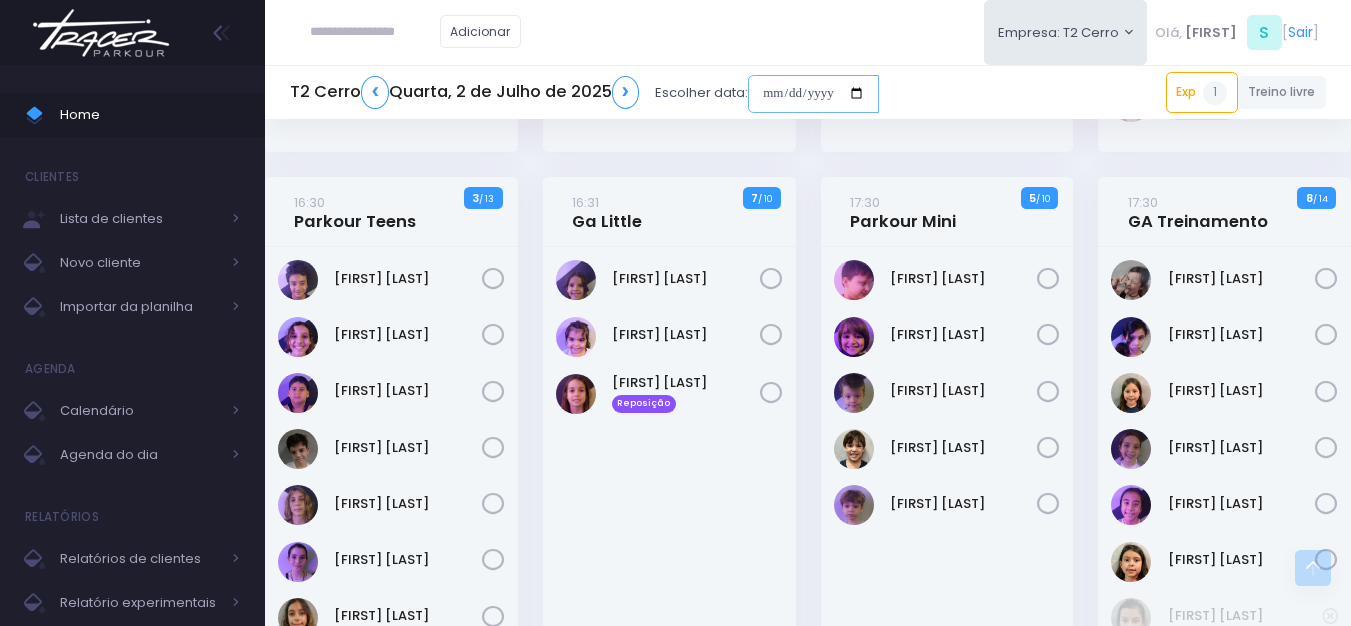 click at bounding box center [865, 94] 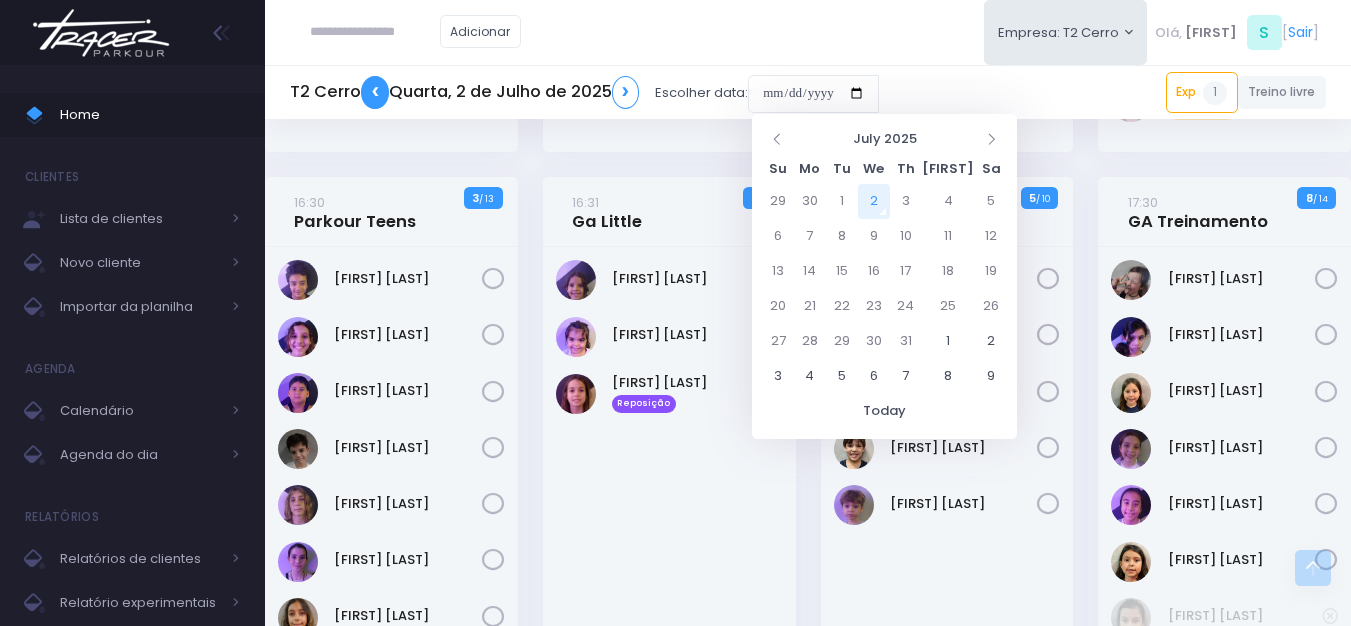 click on "❮" at bounding box center (375, 92) 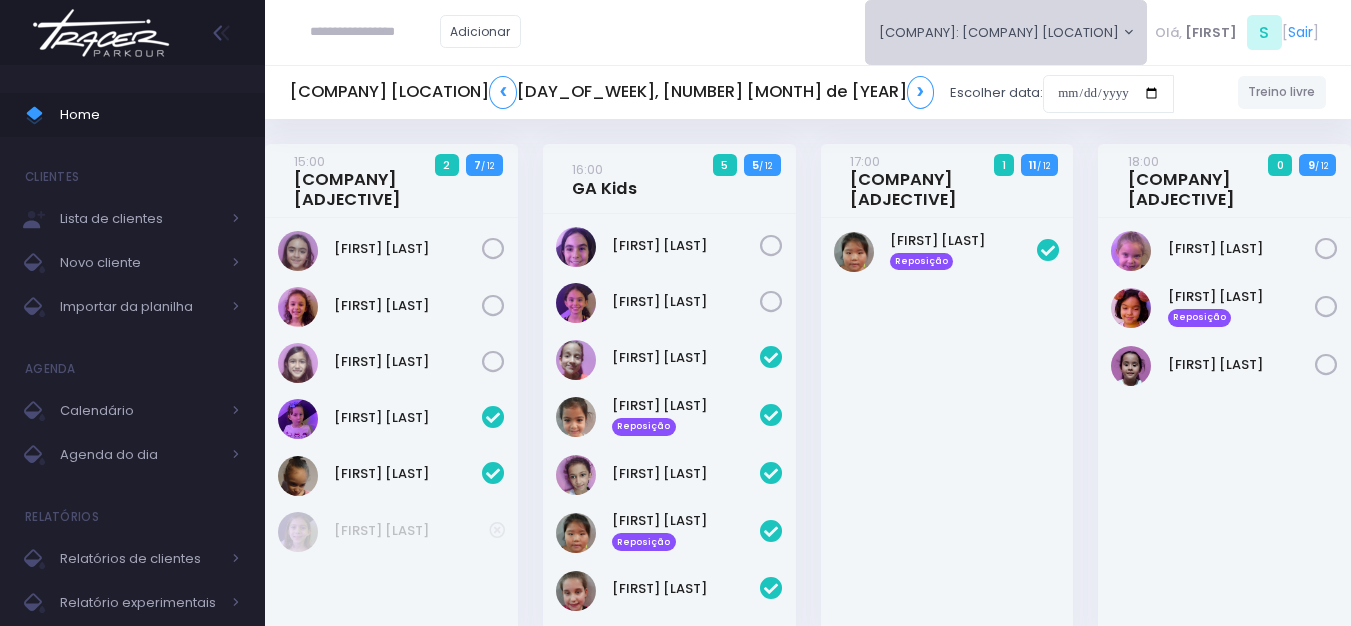 scroll, scrollTop: 0, scrollLeft: 0, axis: both 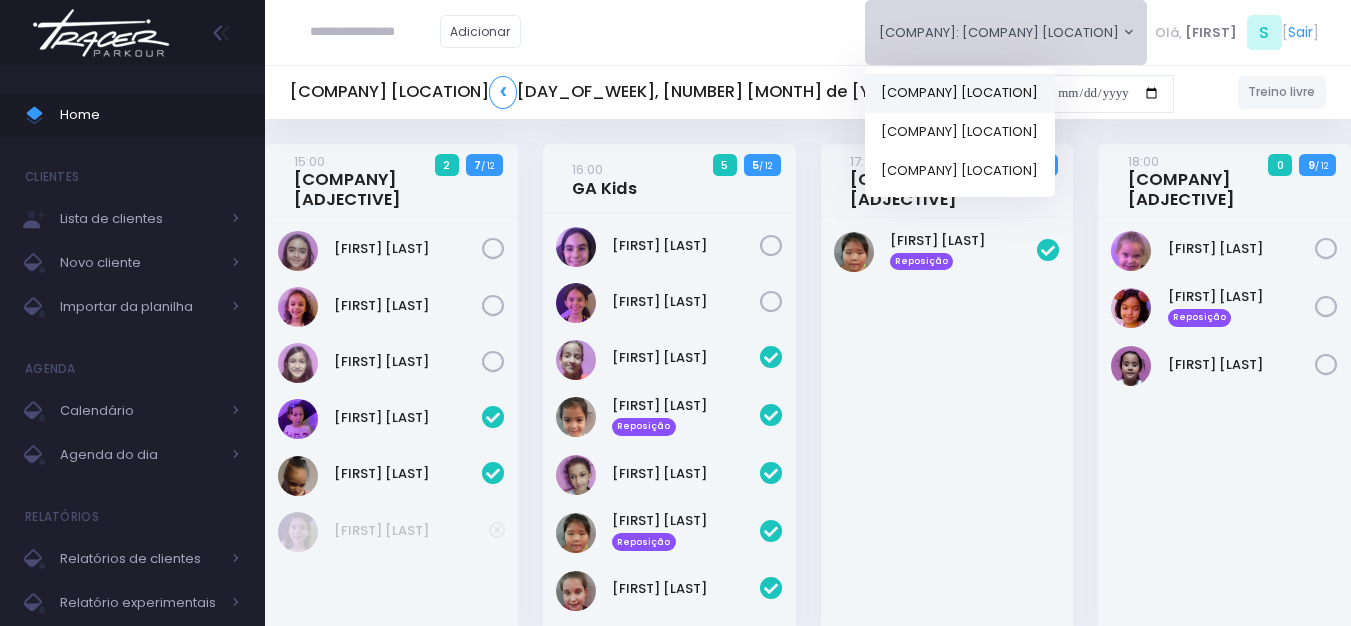 click on "[COMPANY]" at bounding box center (976, 92) 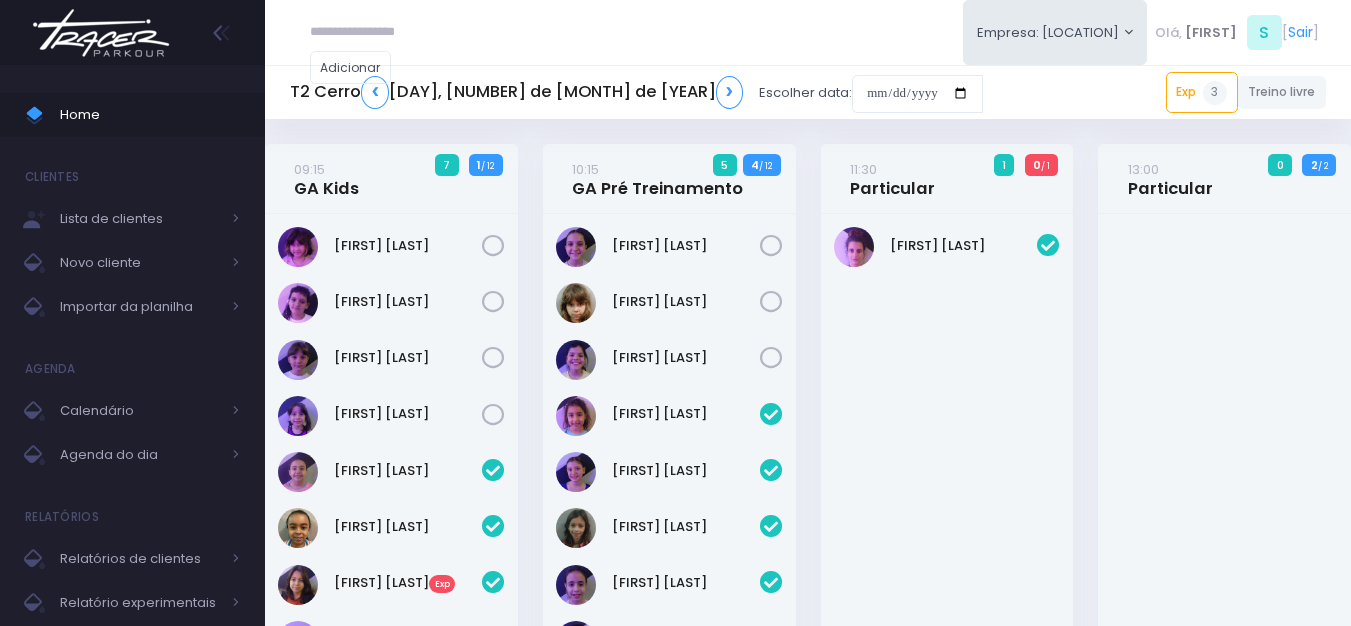 scroll, scrollTop: 0, scrollLeft: 0, axis: both 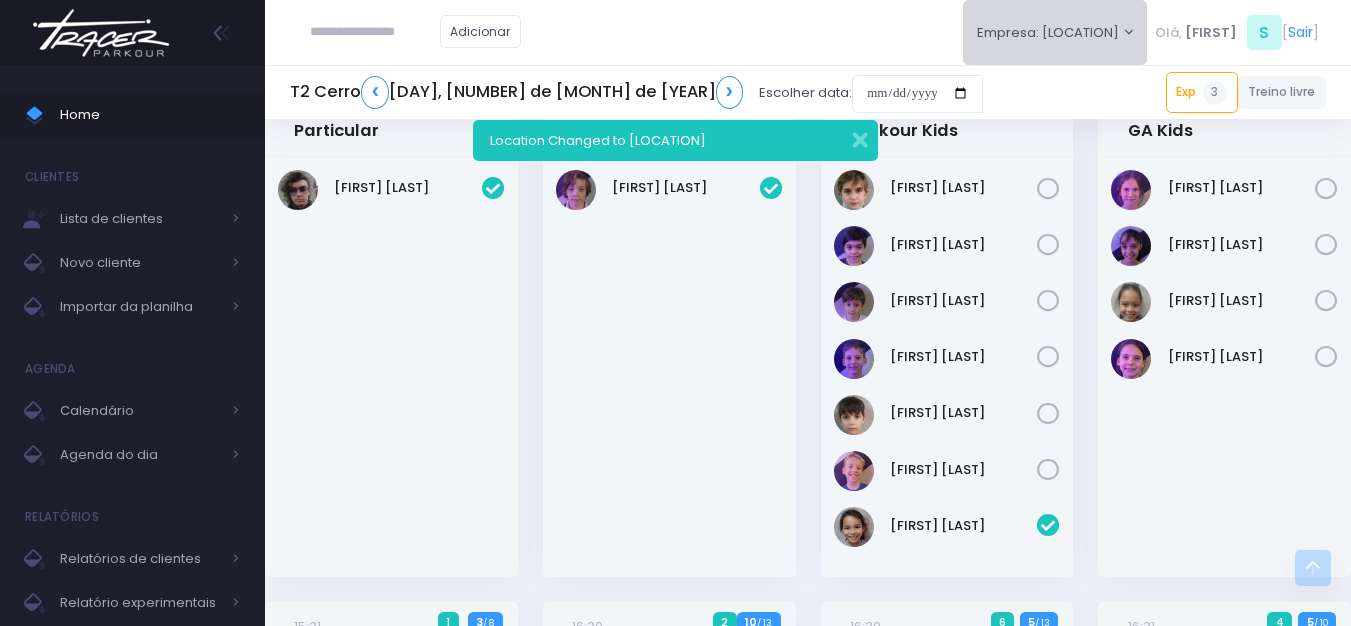 click on "Empresa: T2 Cerro" at bounding box center [1055, 32] 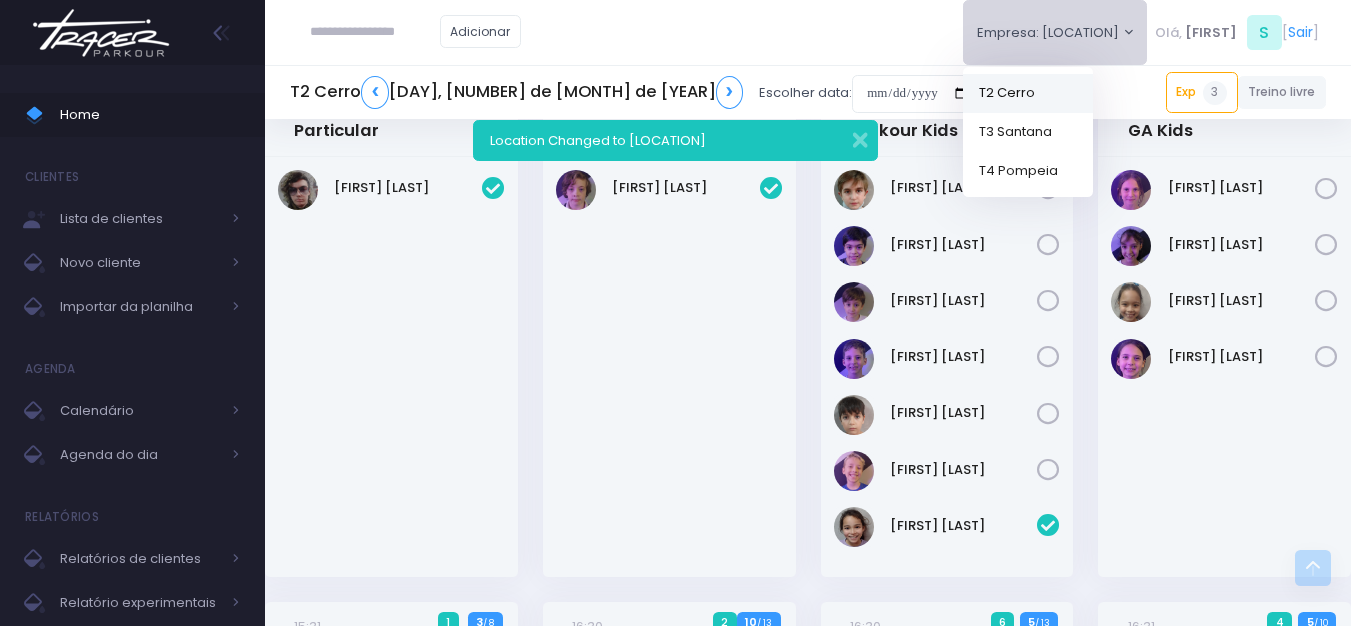 click on "T2 Cerro" at bounding box center (1028, 92) 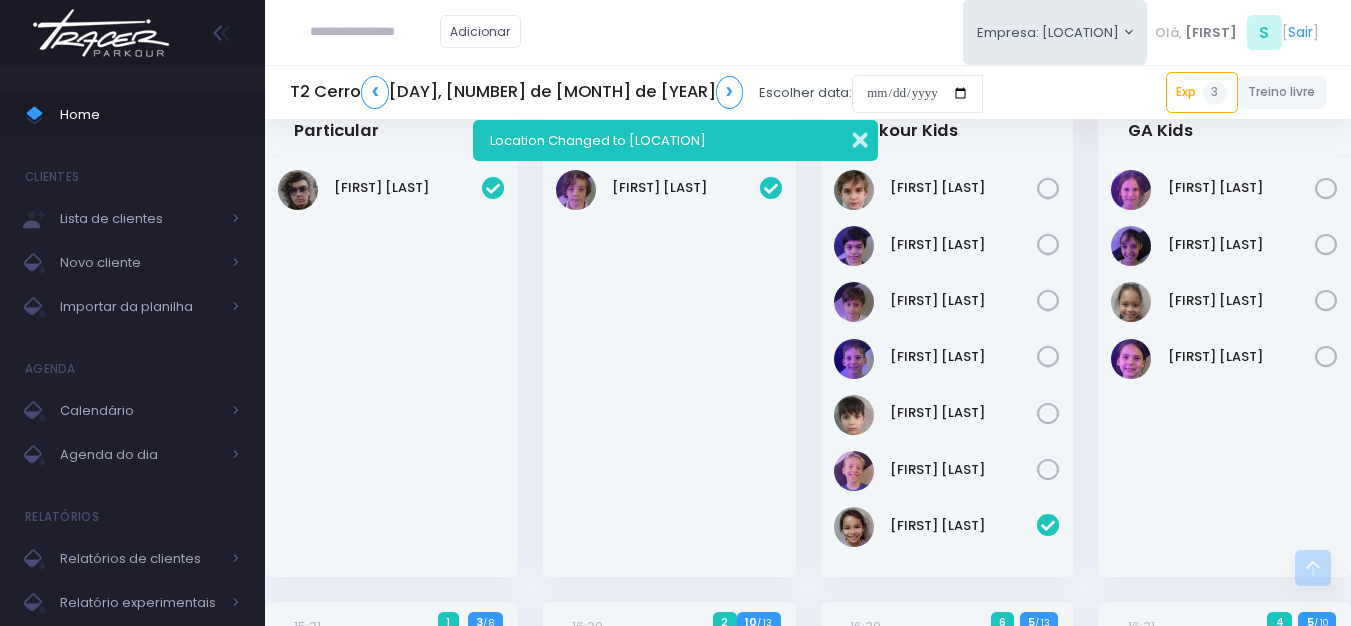click at bounding box center (847, 137) 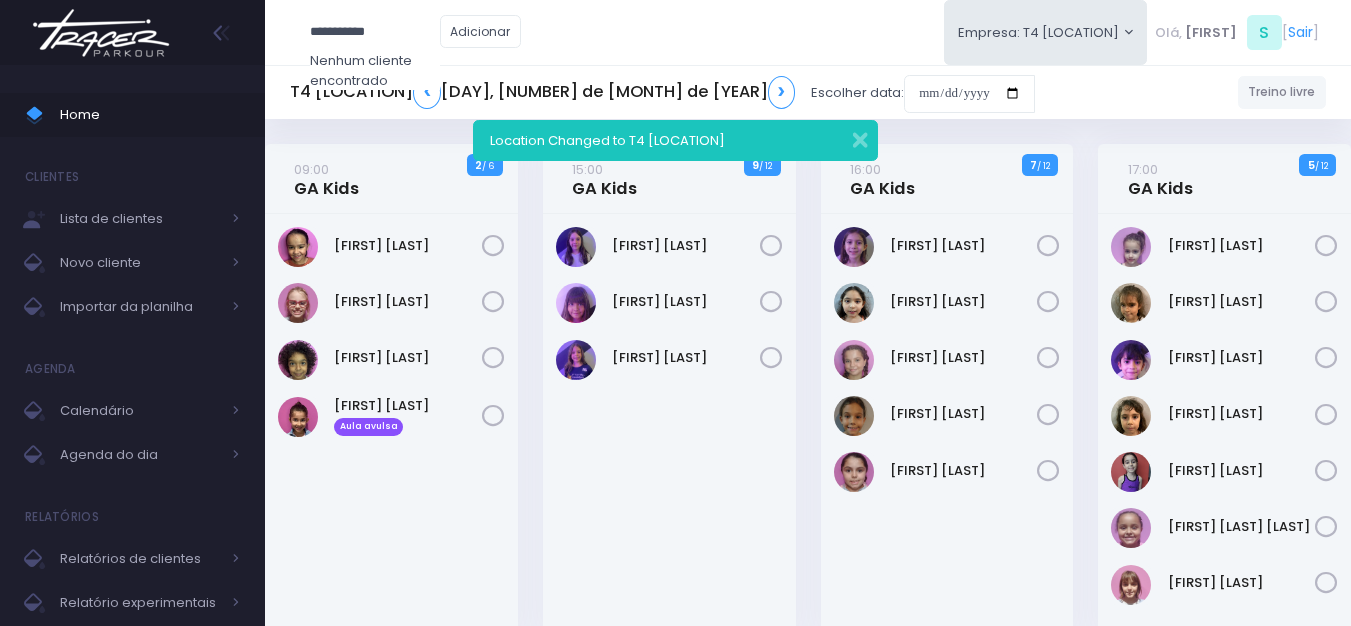 scroll, scrollTop: 0, scrollLeft: 0, axis: both 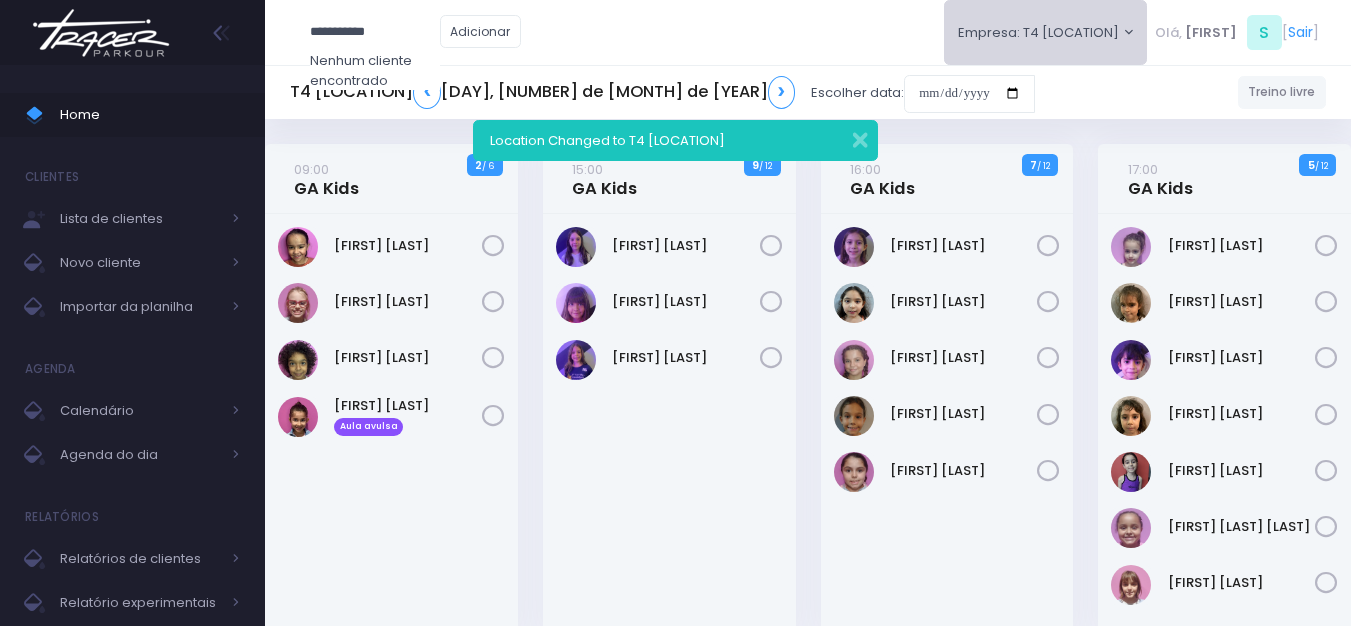 click on "Empresa: [COMPANY_NAME]" at bounding box center [1018, 32] 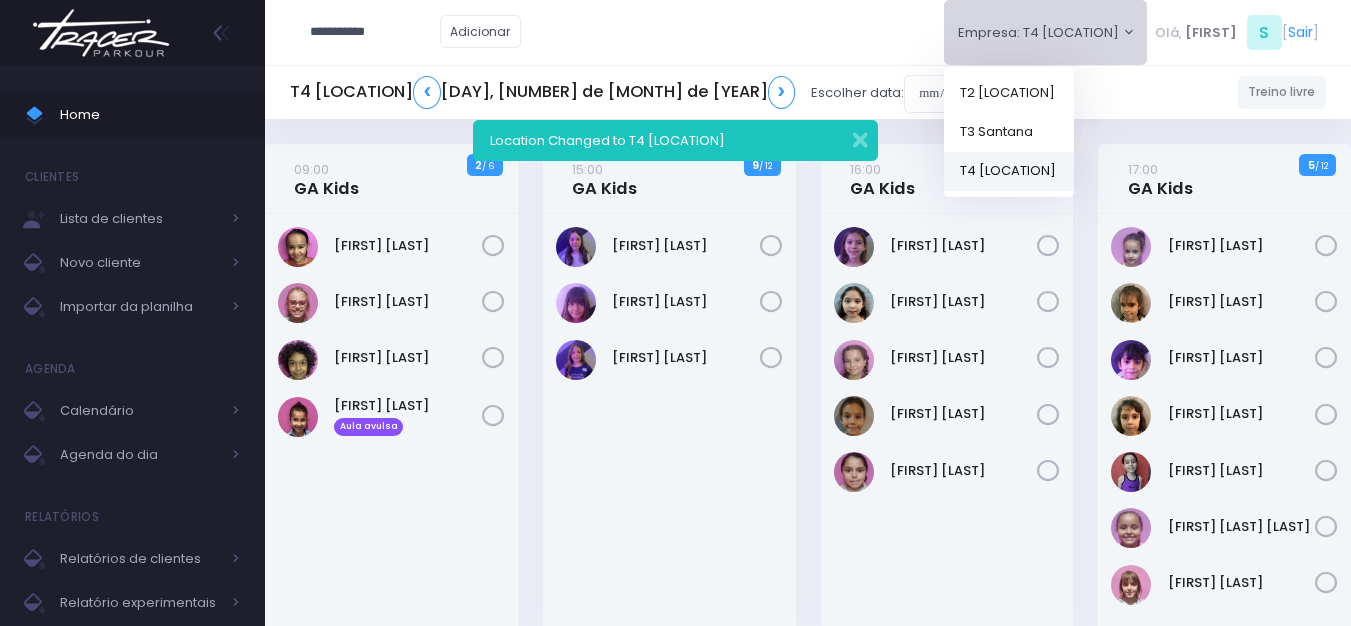 click on "T4 Pompeia" at bounding box center [981, 170] 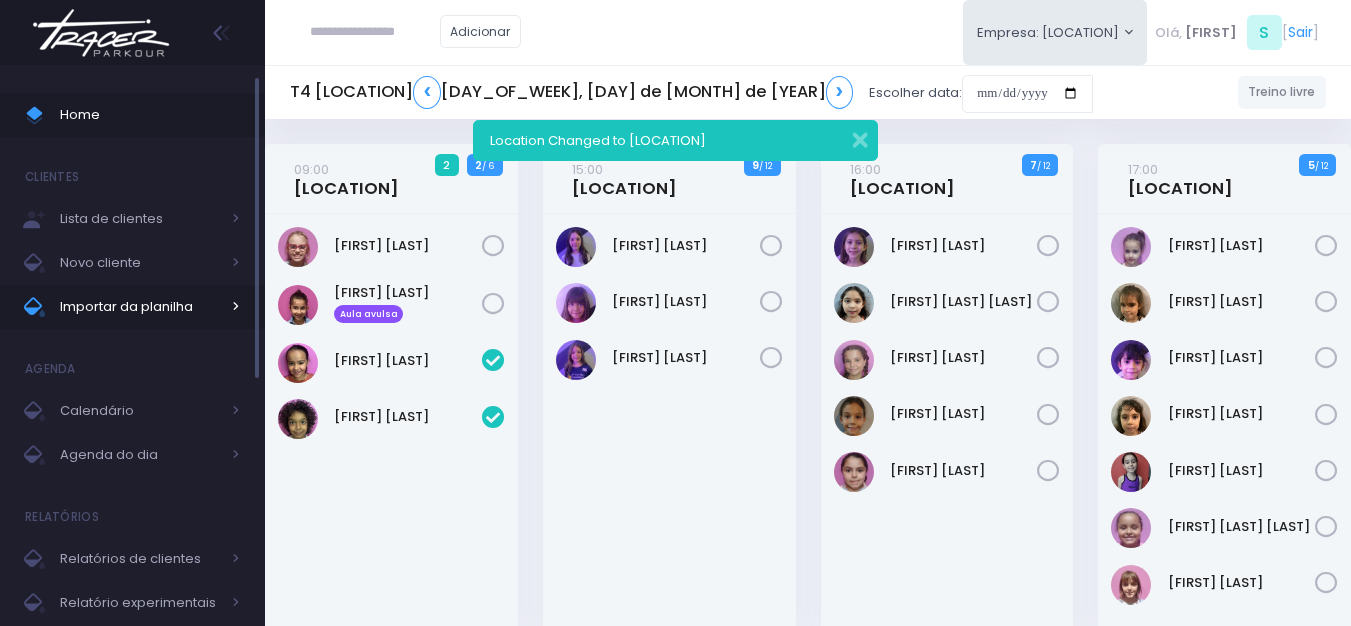 scroll, scrollTop: 0, scrollLeft: 0, axis: both 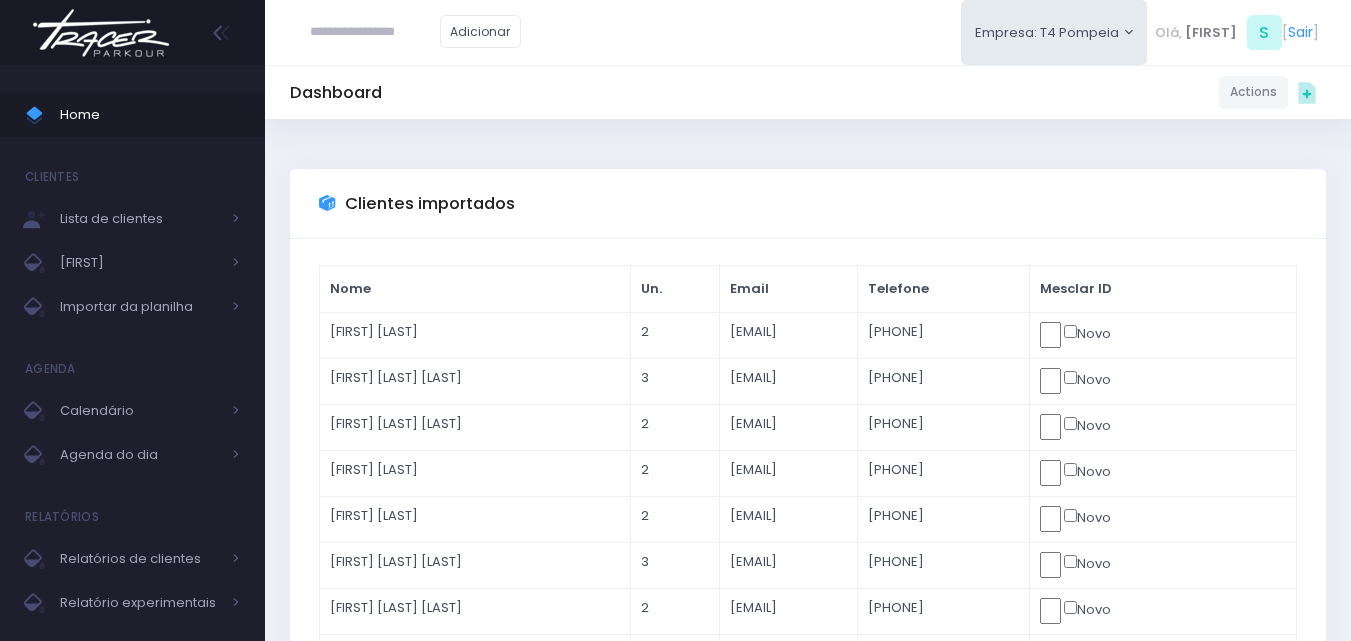 click at bounding box center (101, 33) 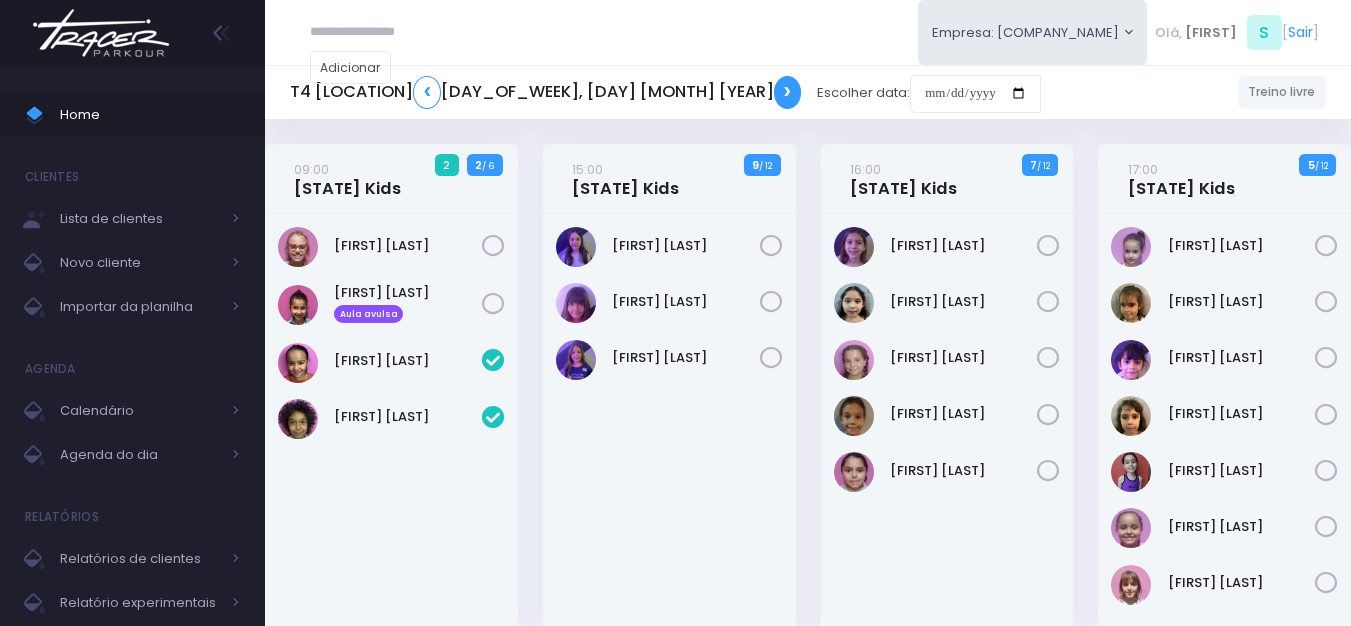 scroll, scrollTop: 0, scrollLeft: 0, axis: both 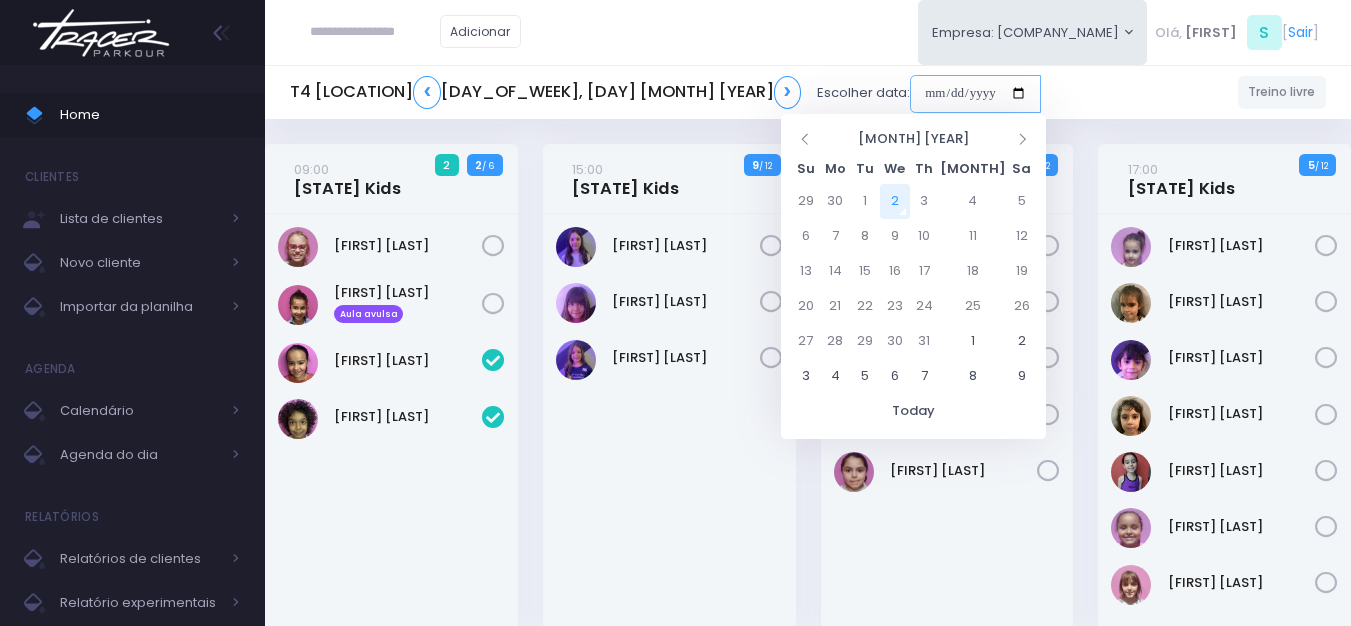 click at bounding box center [1089, 94] 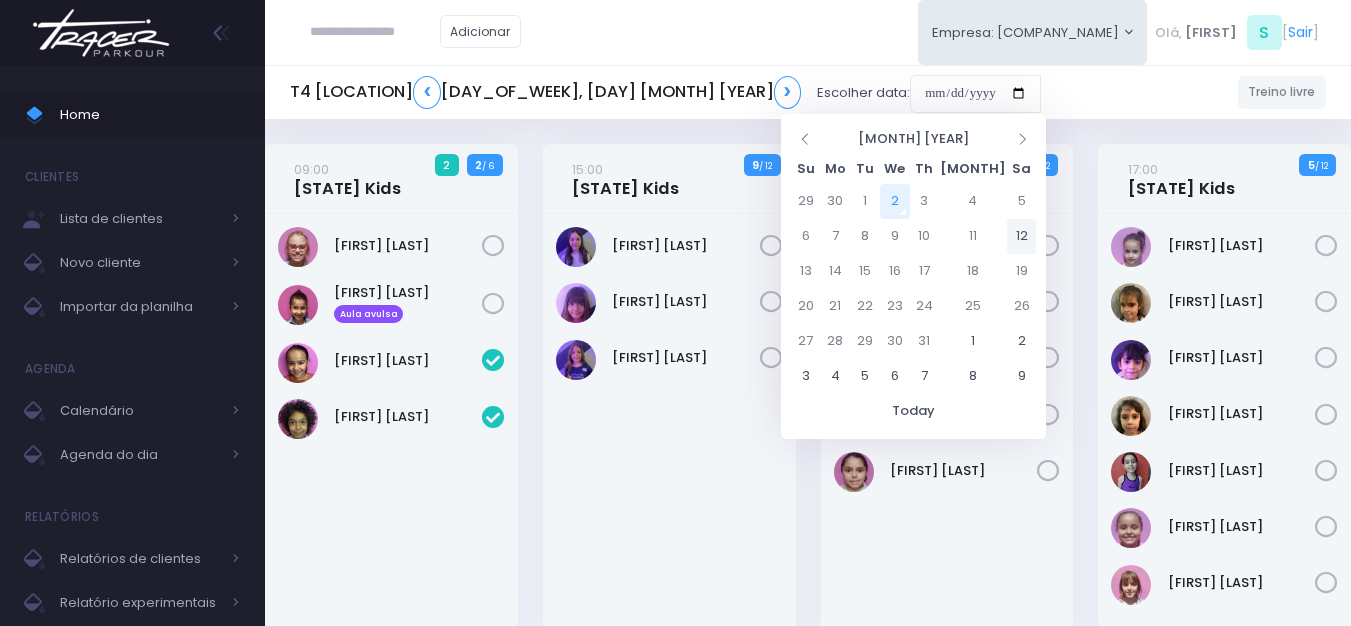 click on "12" at bounding box center [1457, 201] 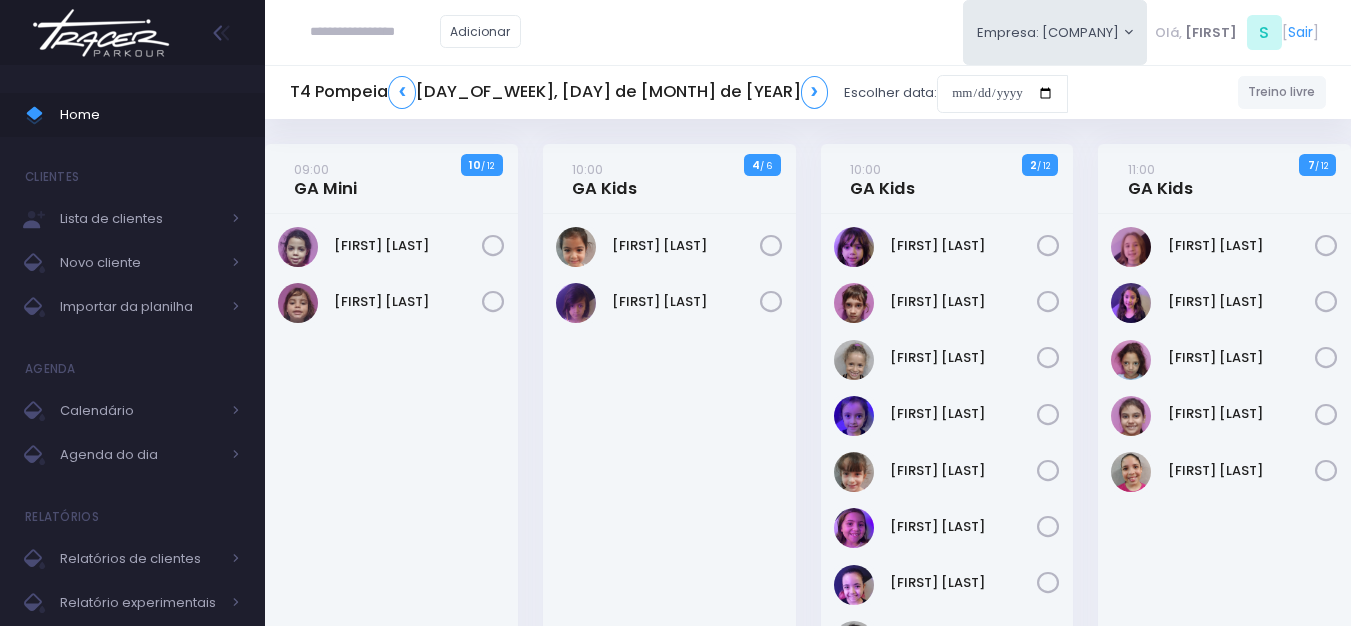scroll, scrollTop: 0, scrollLeft: 0, axis: both 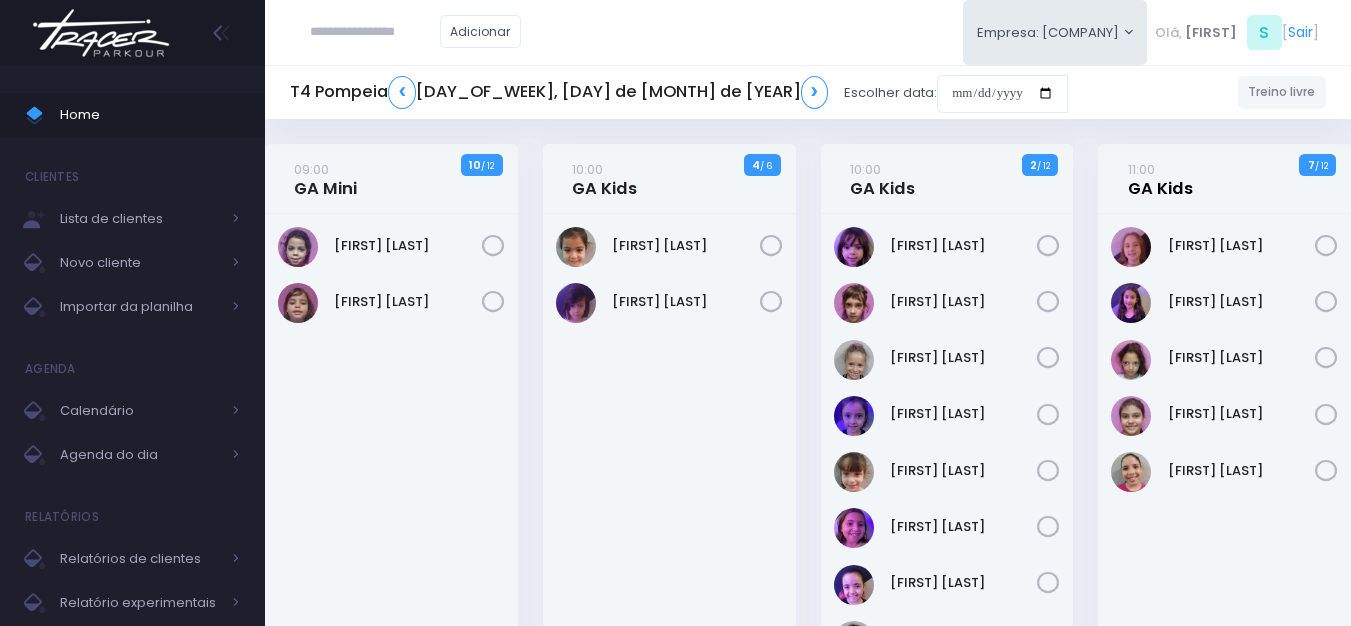click on "11:00 GA Kids" at bounding box center [1160, 179] 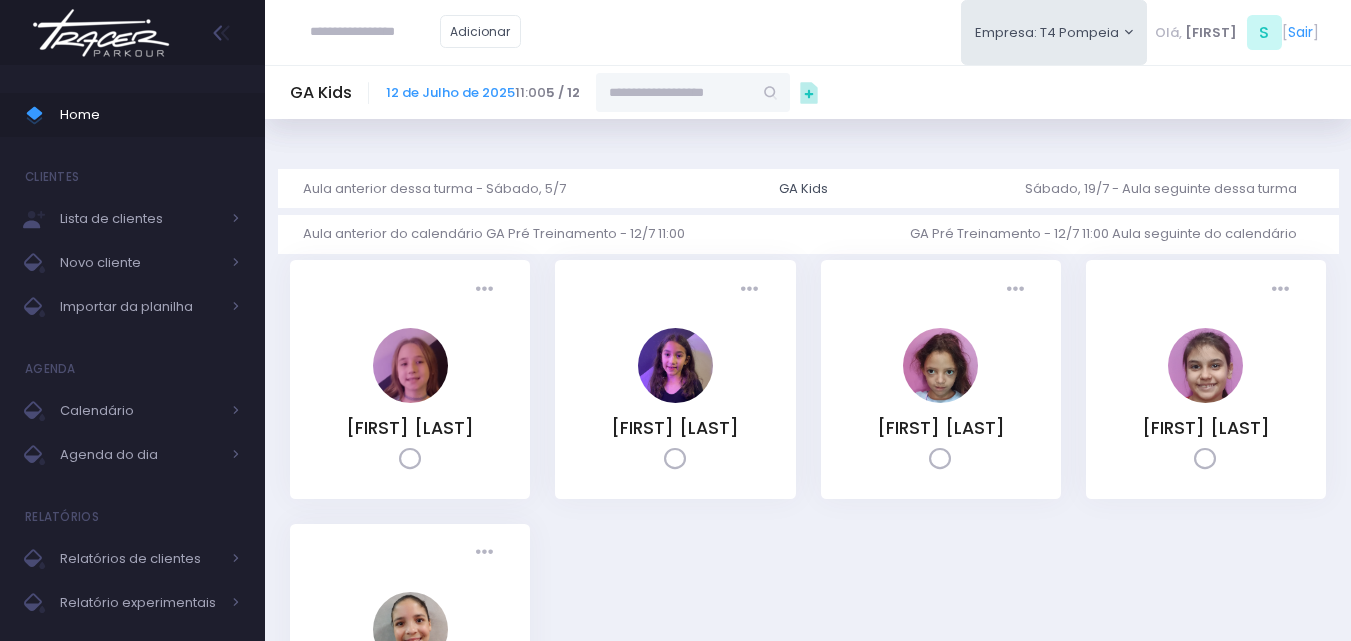 scroll, scrollTop: 0, scrollLeft: 0, axis: both 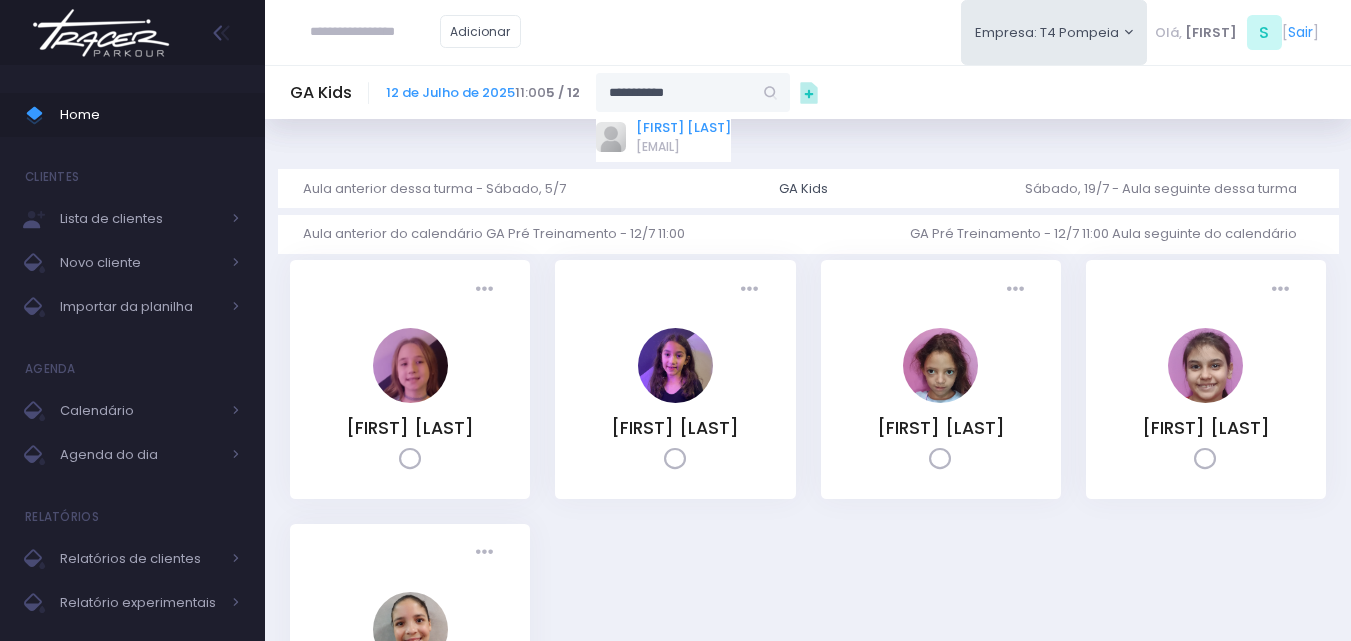 click on "Heloá Almeida Lima de Oliveira" at bounding box center [600, 128] 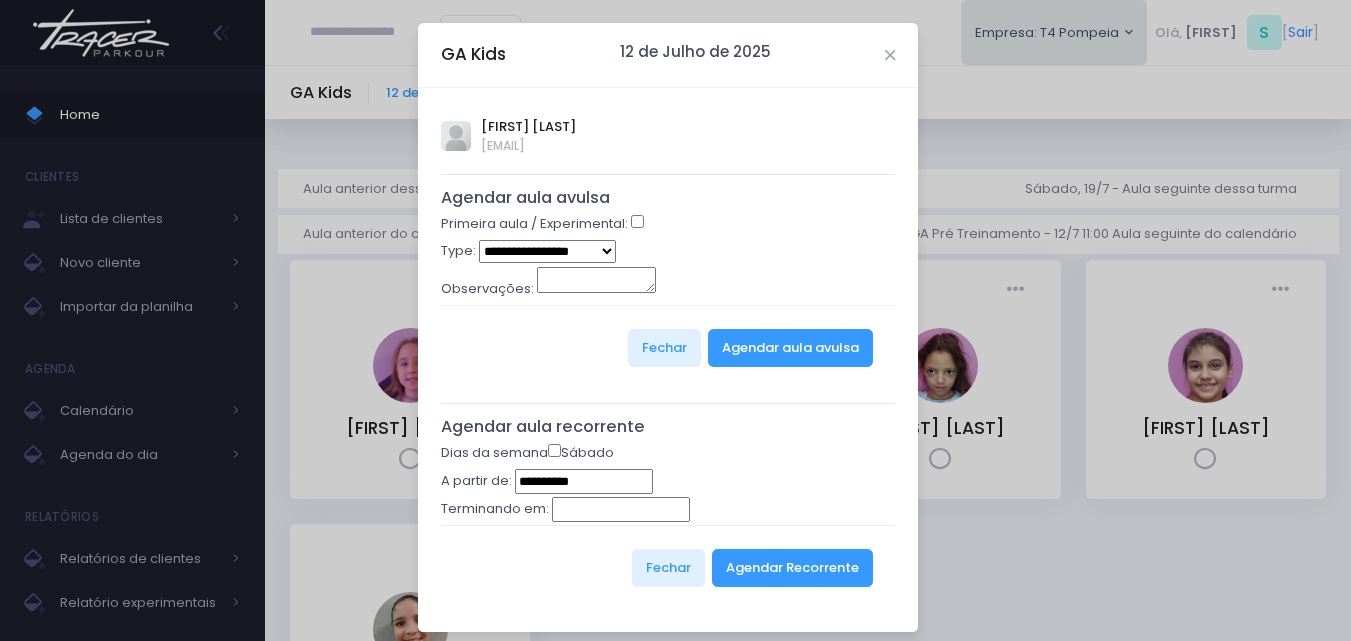 type on "**********" 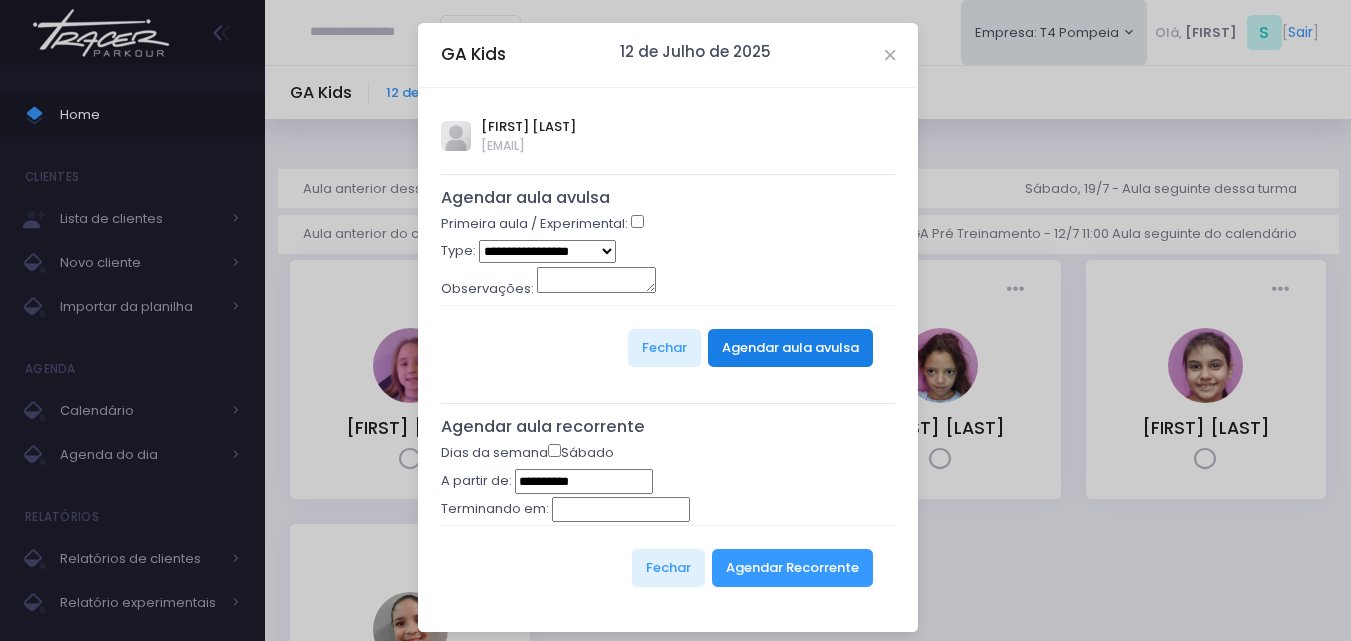 click on "Agendar aula avulsa" at bounding box center (790, 348) 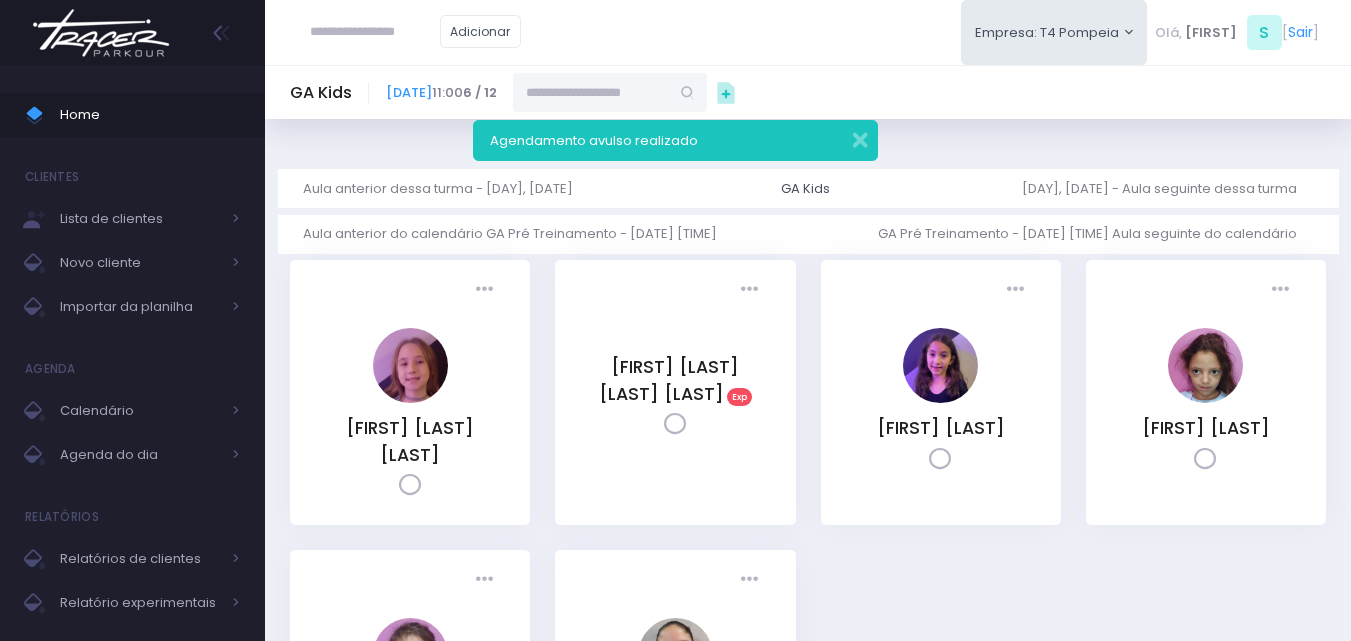 scroll, scrollTop: 0, scrollLeft: 0, axis: both 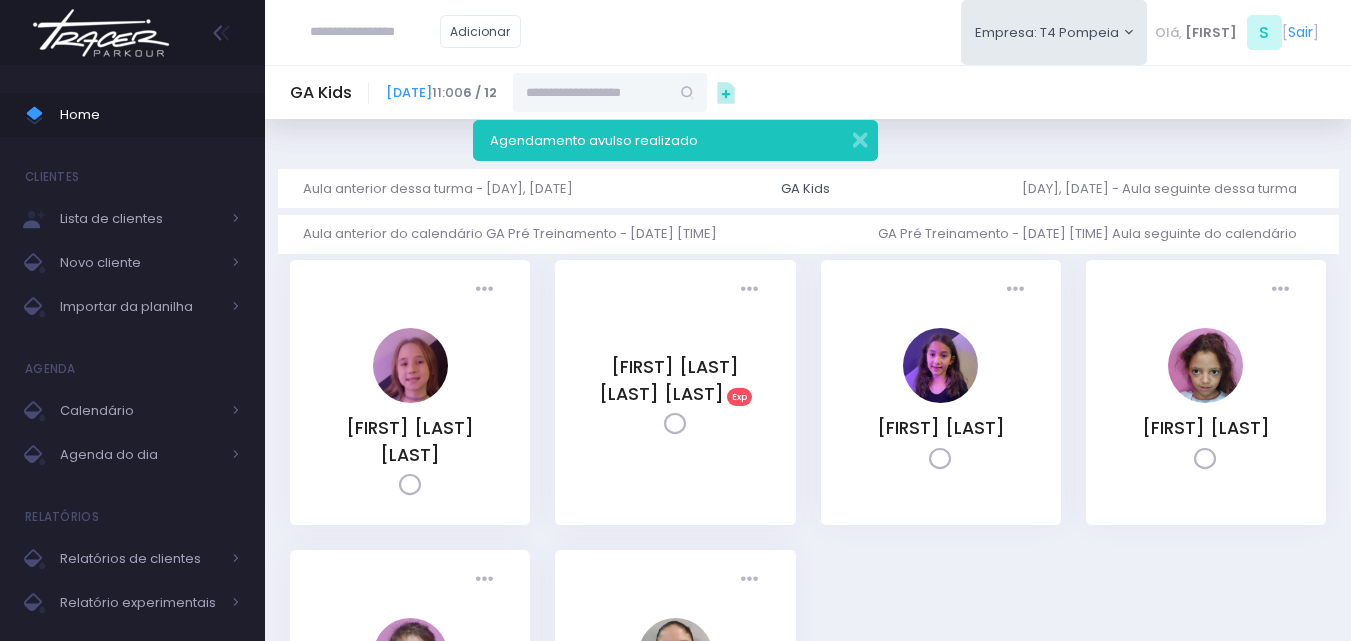 click on "GA Kids" at bounding box center [321, 93] 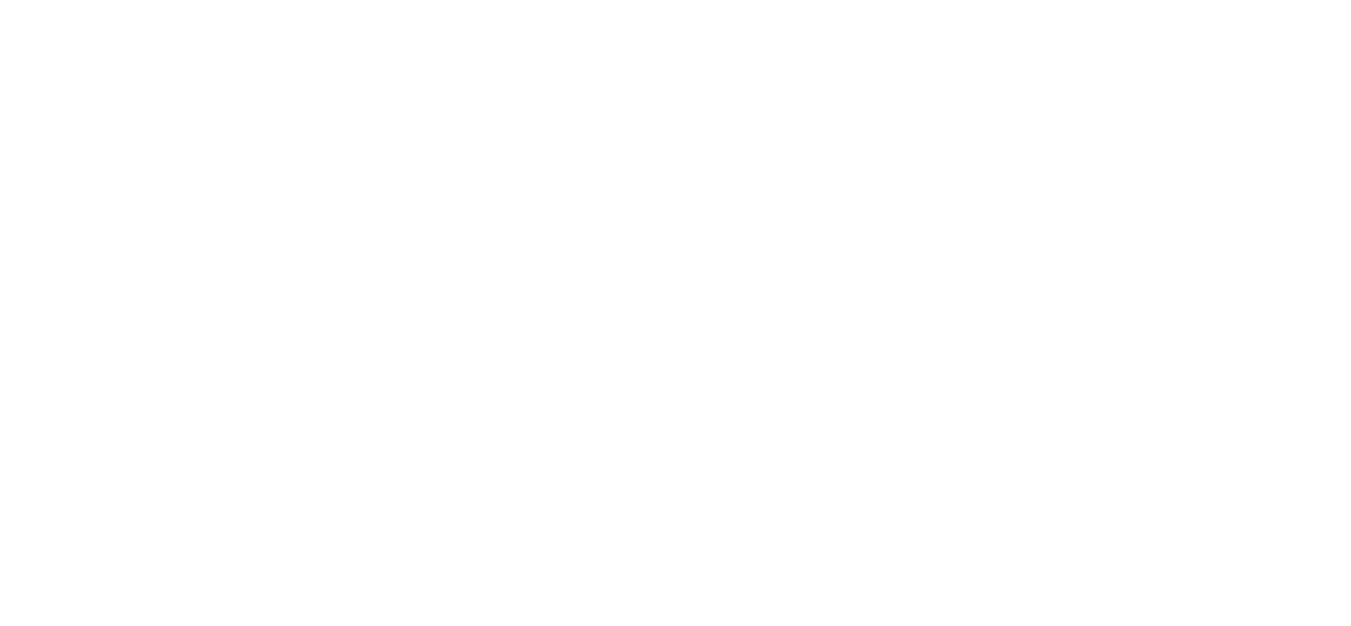 scroll, scrollTop: 0, scrollLeft: 0, axis: both 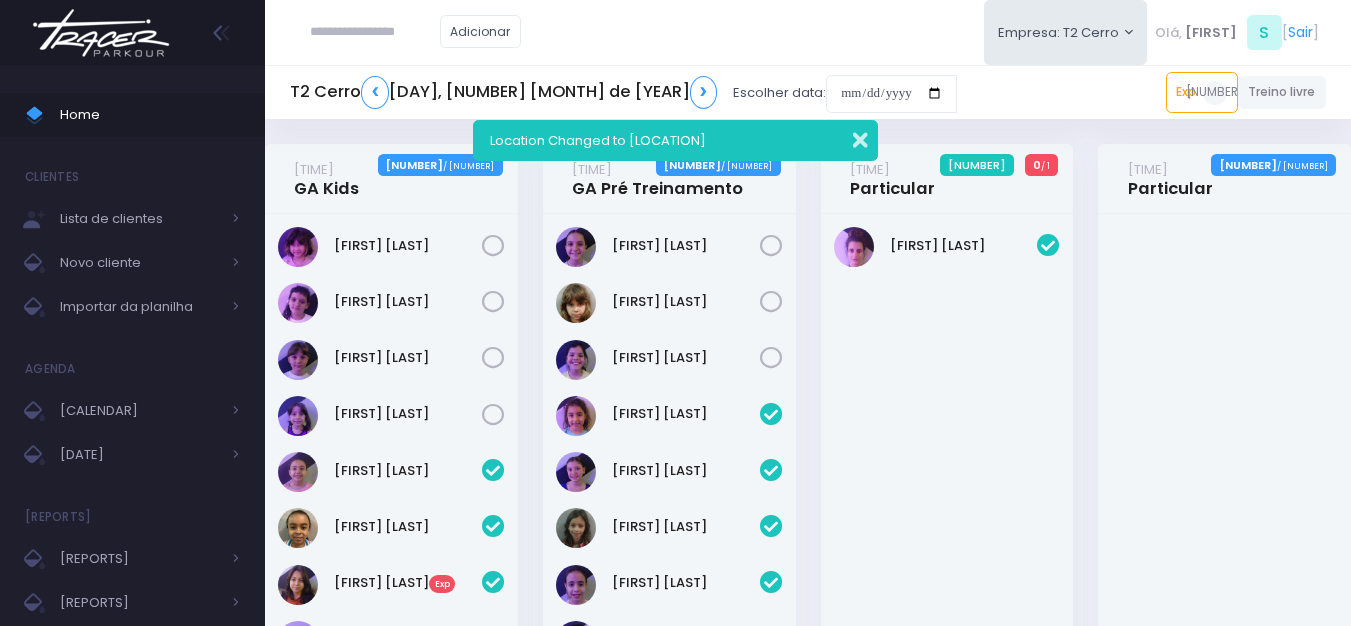 click at bounding box center (847, 137) 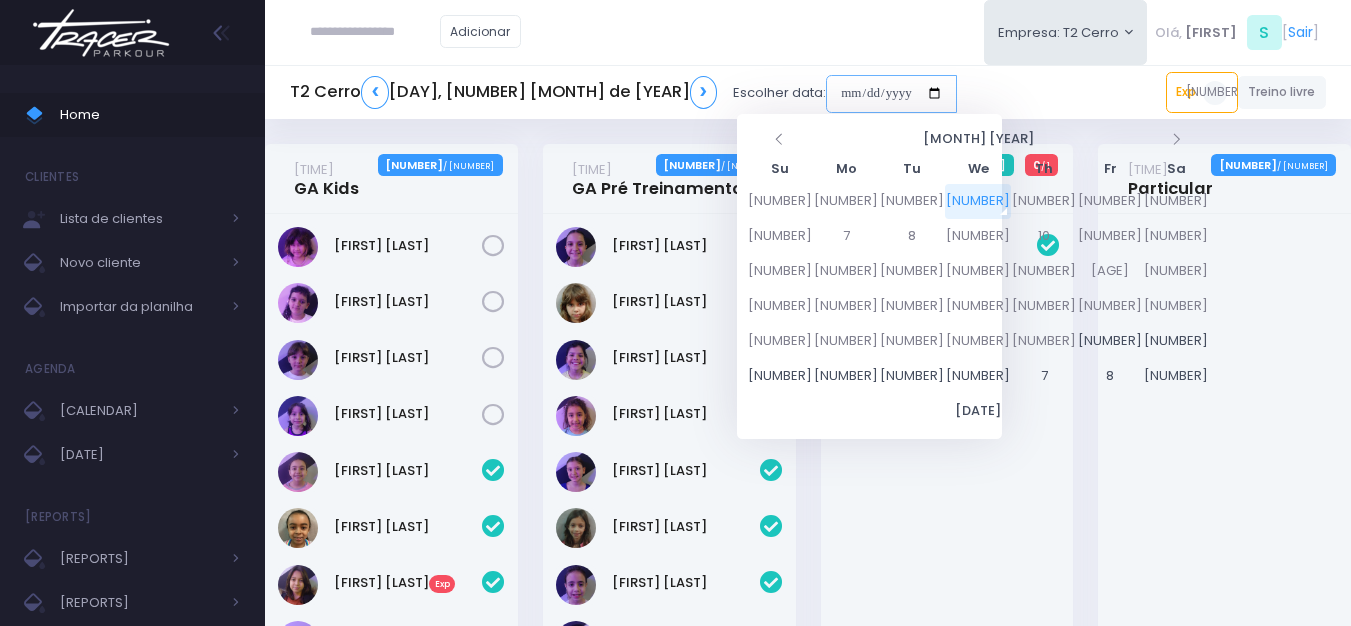 click at bounding box center [923, 94] 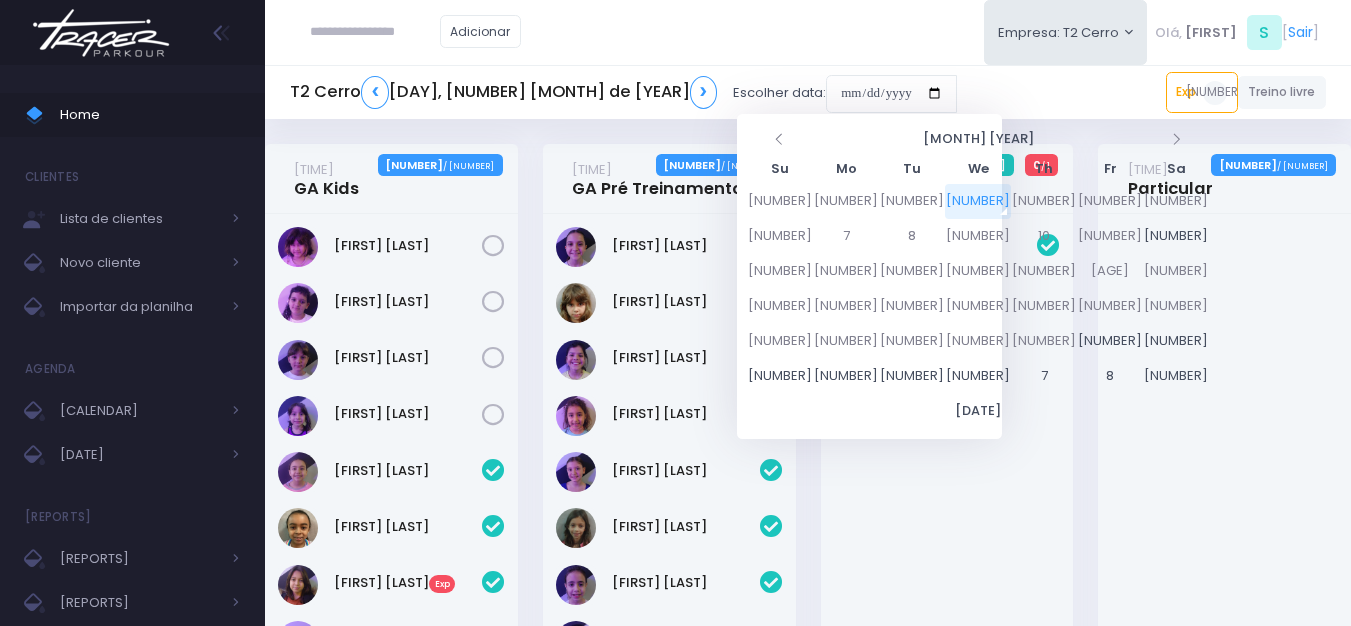 click on "12" at bounding box center (974, 201) 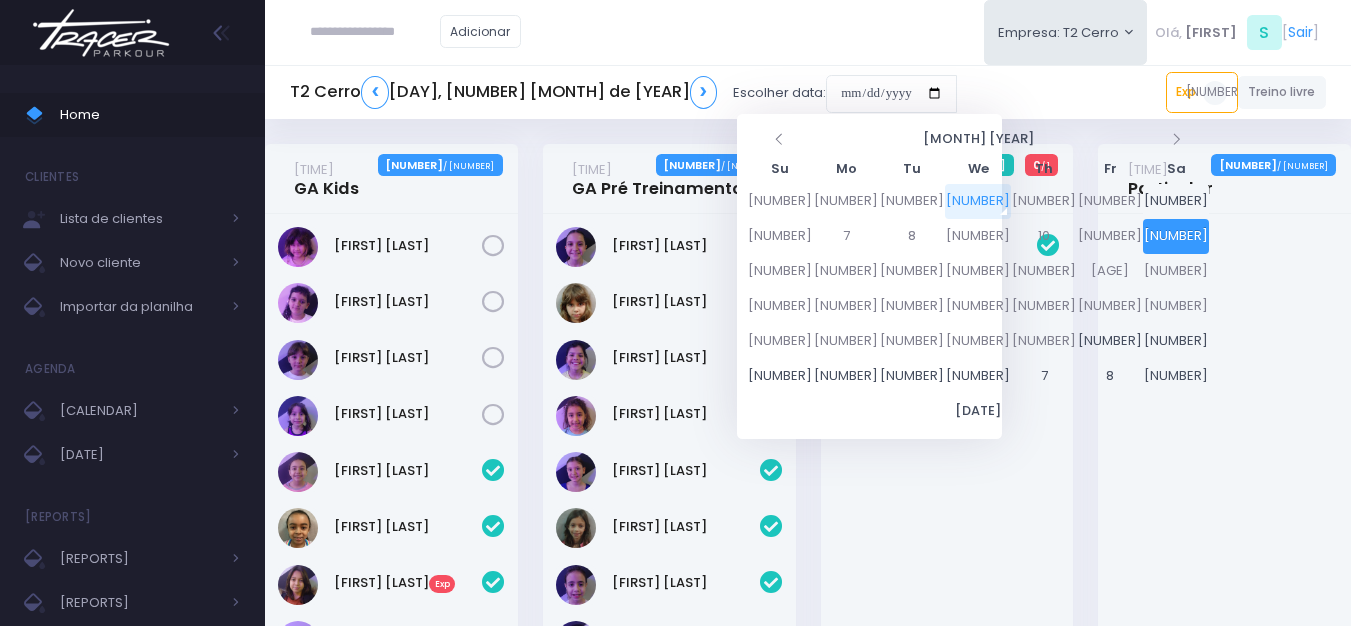 click on "5" at bounding box center (974, 201) 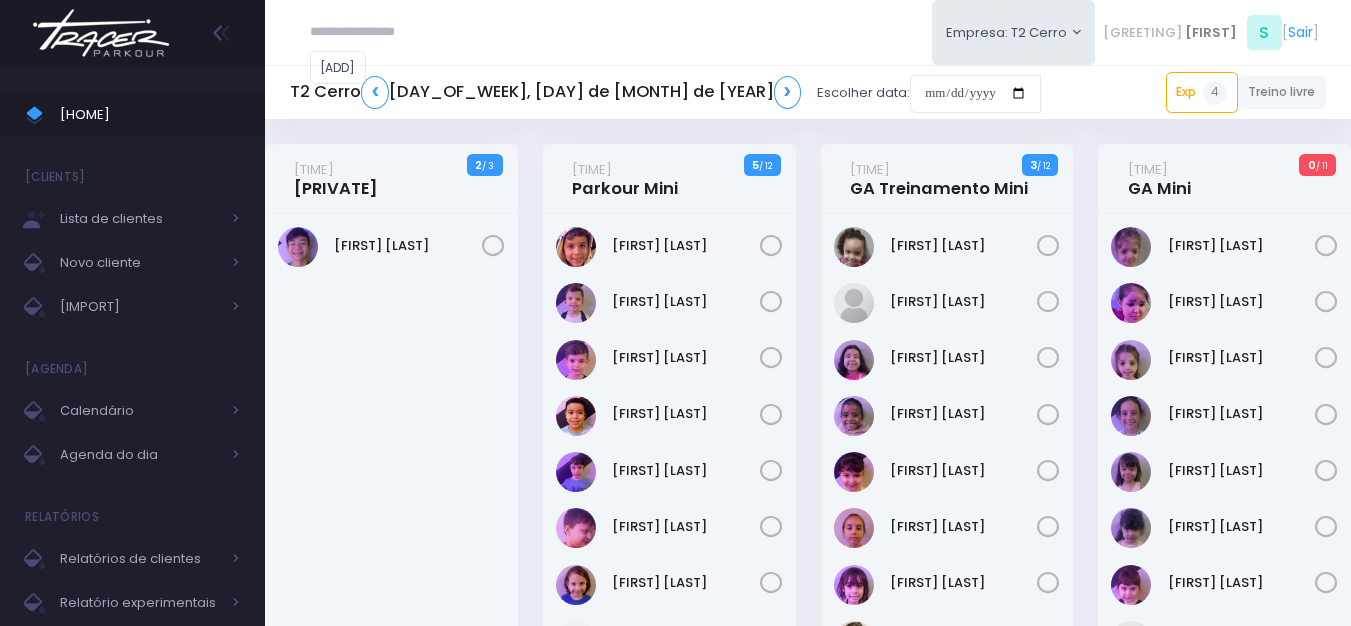 scroll, scrollTop: 0, scrollLeft: 0, axis: both 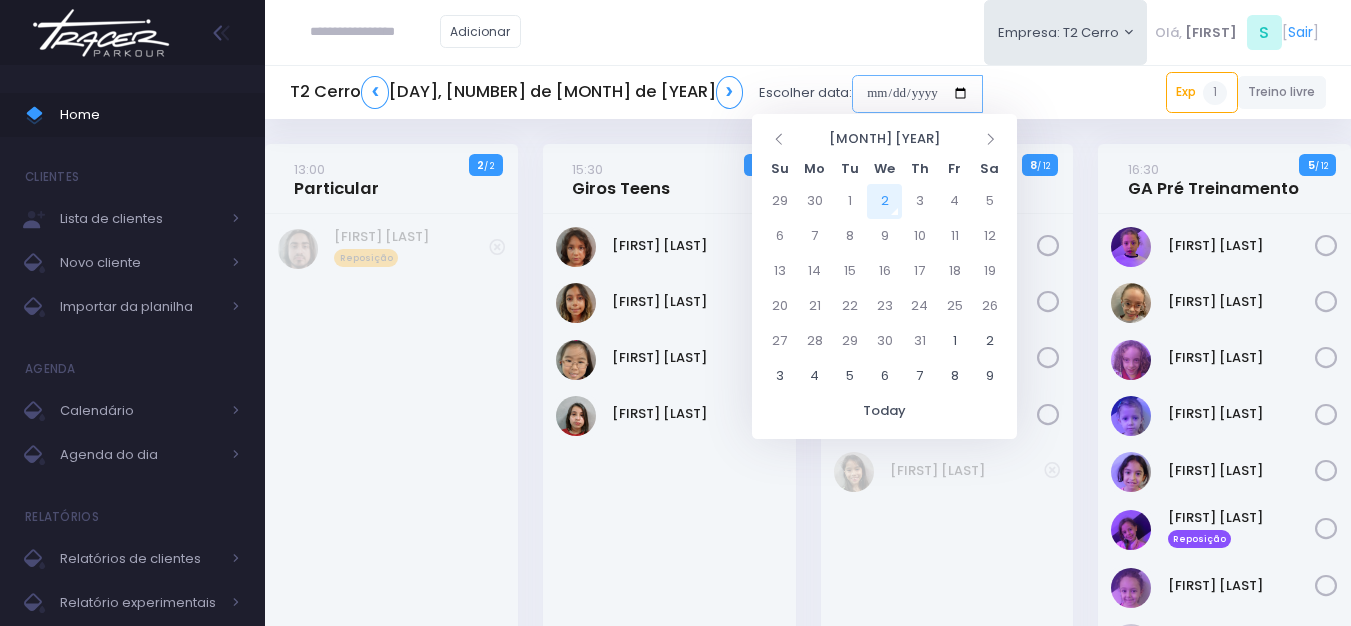 click at bounding box center (917, 94) 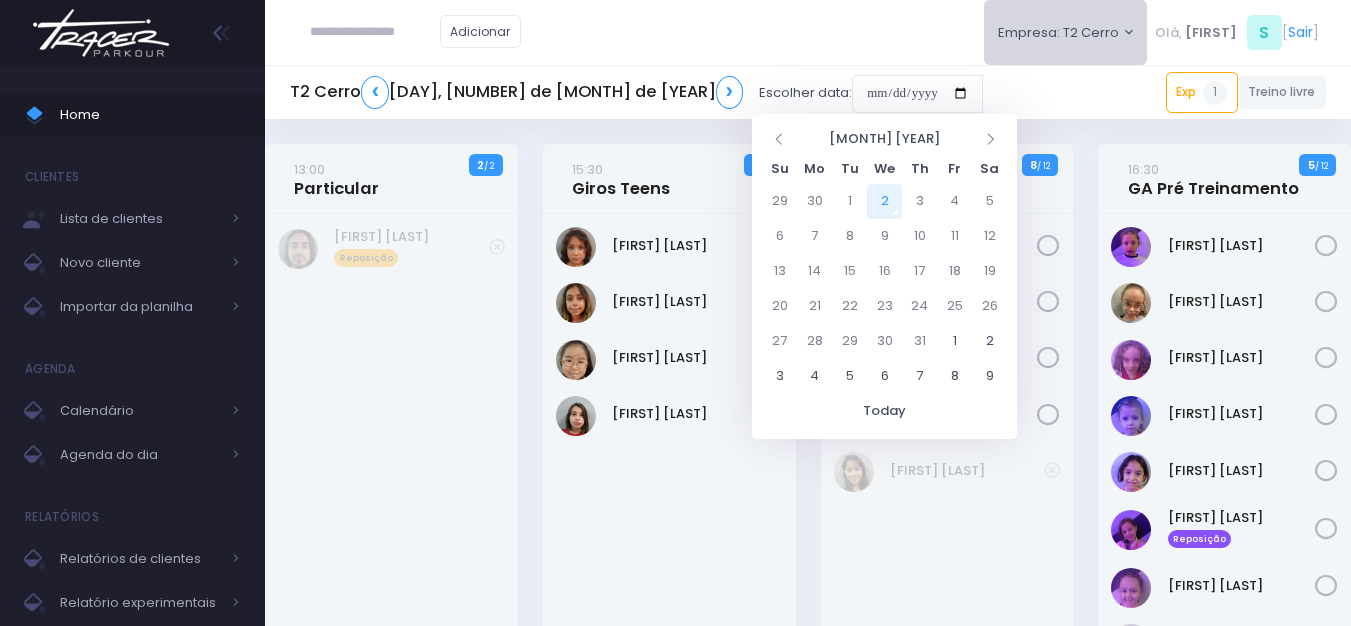 click on "Empresa: T2 Cerro" at bounding box center (1066, 32) 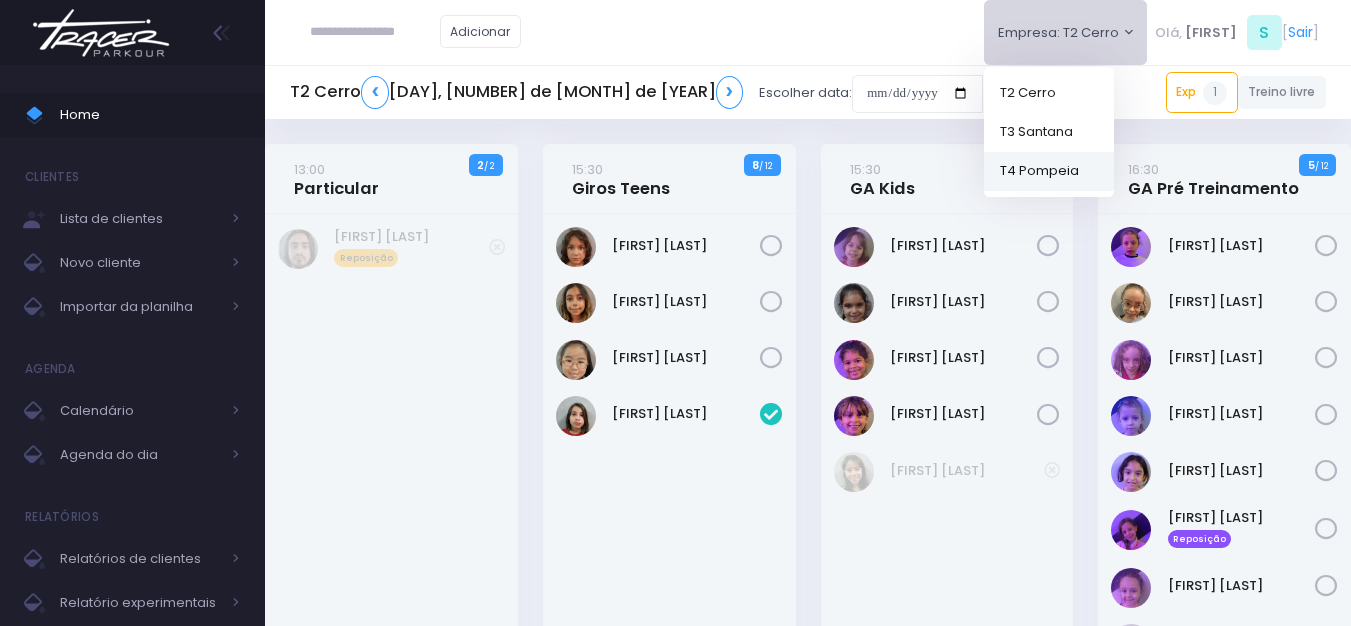 click on "T4 Pompeia" at bounding box center (1049, 170) 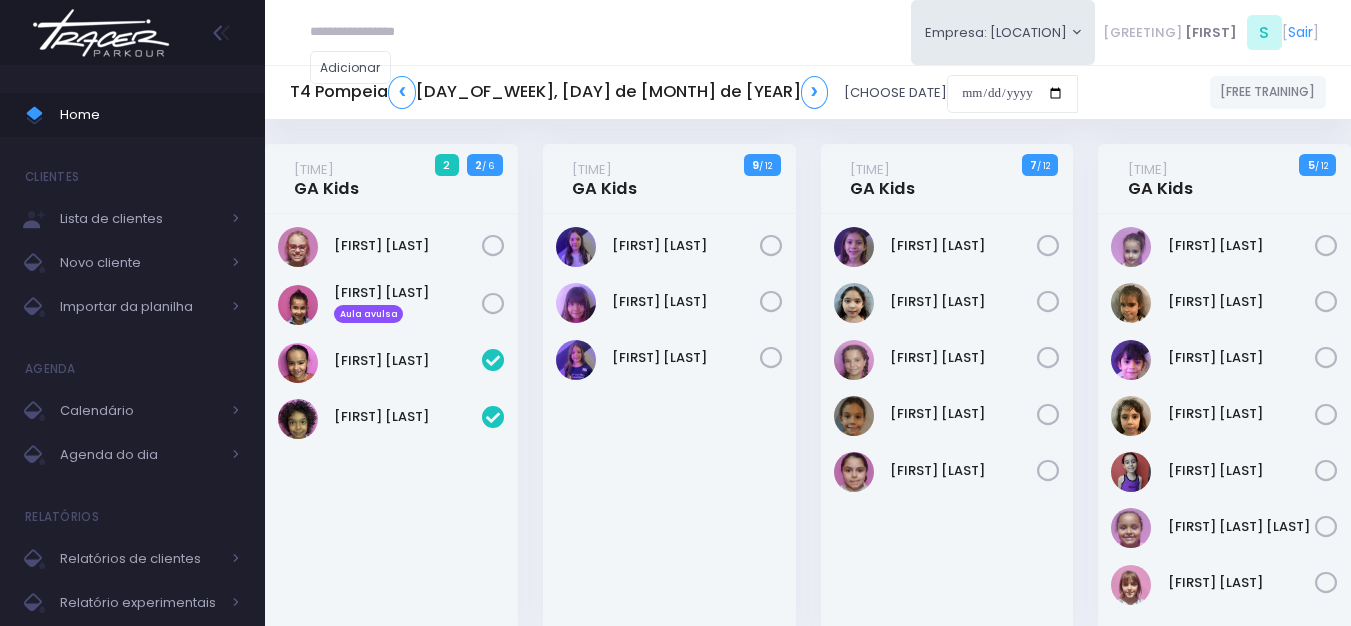scroll, scrollTop: 0, scrollLeft: 0, axis: both 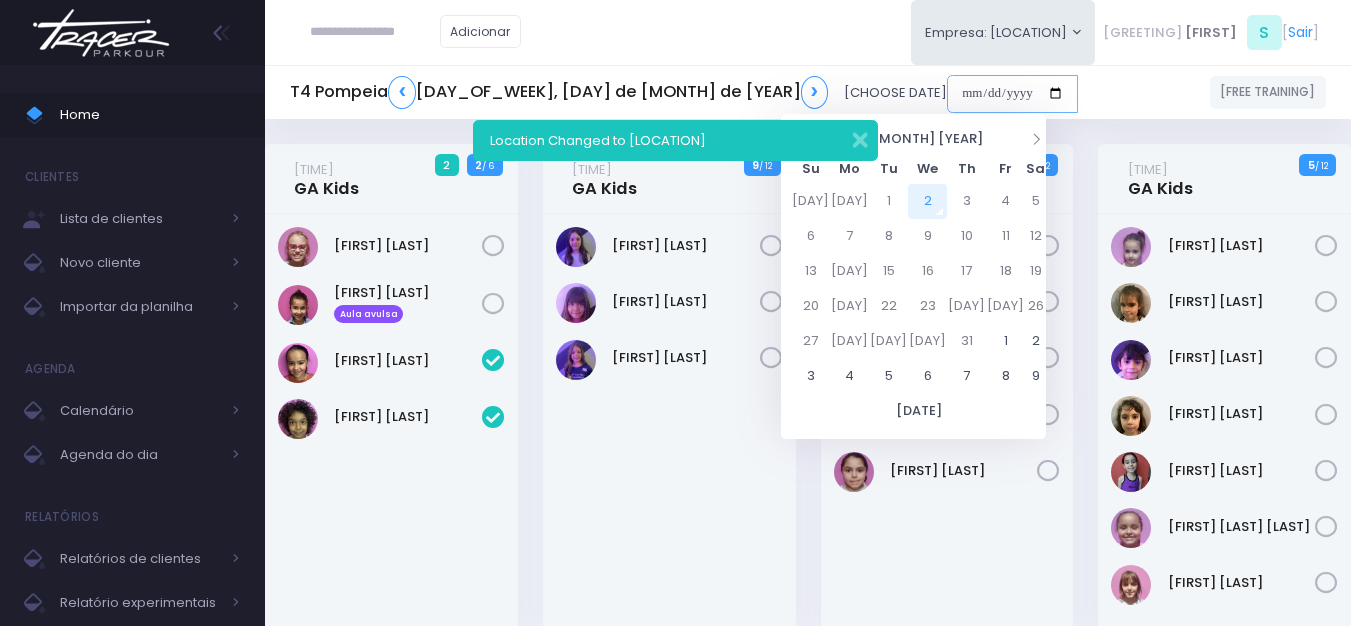 click at bounding box center (892, 94) 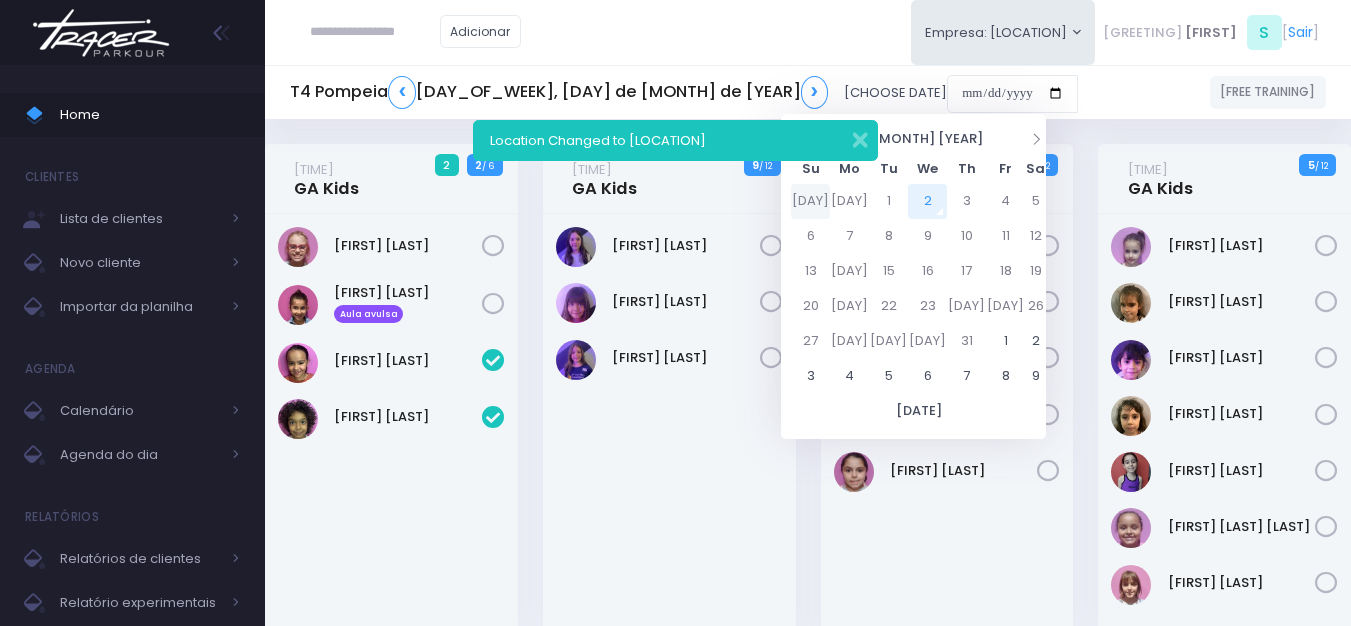 click on "29" at bounding box center (808, 201) 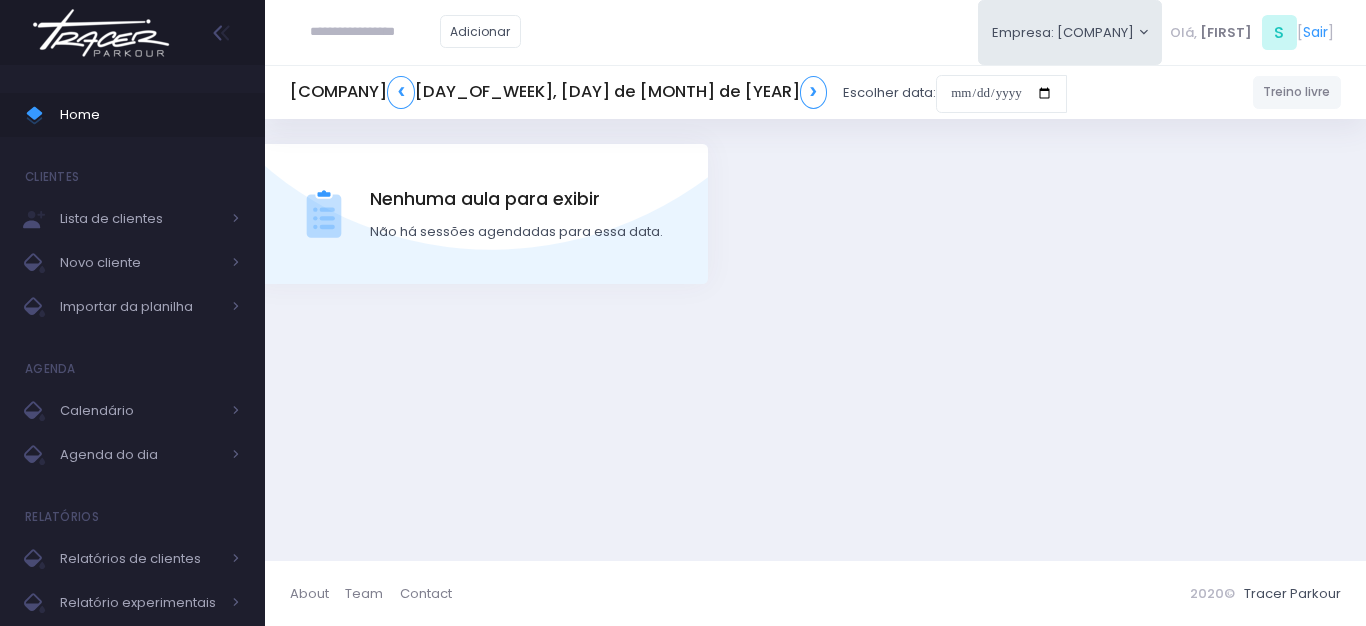 scroll, scrollTop: 0, scrollLeft: 0, axis: both 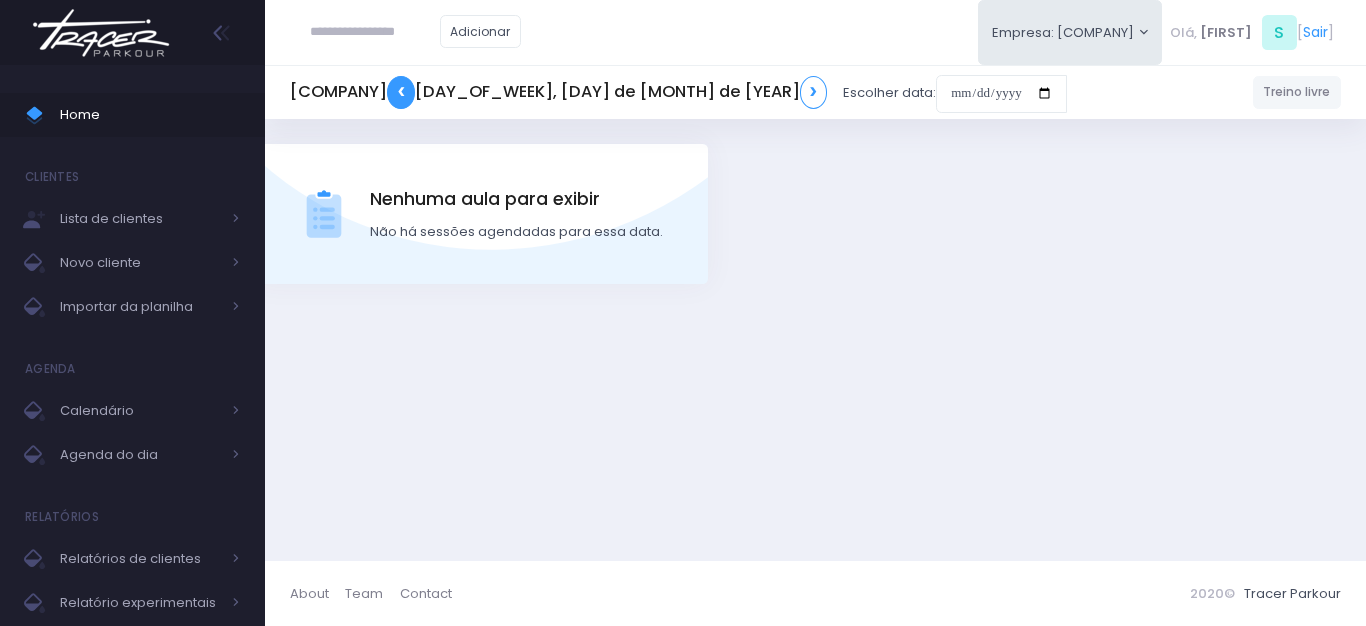 click on "❮" at bounding box center [402, 92] 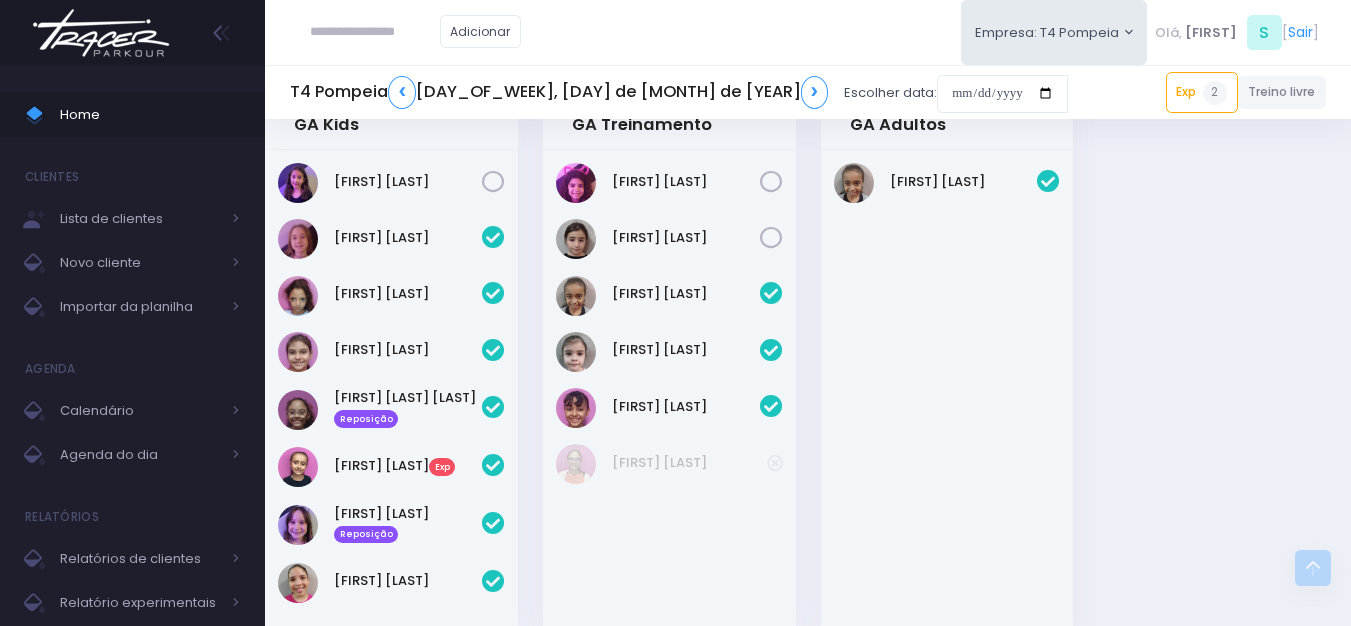 scroll, scrollTop: 900, scrollLeft: 0, axis: vertical 